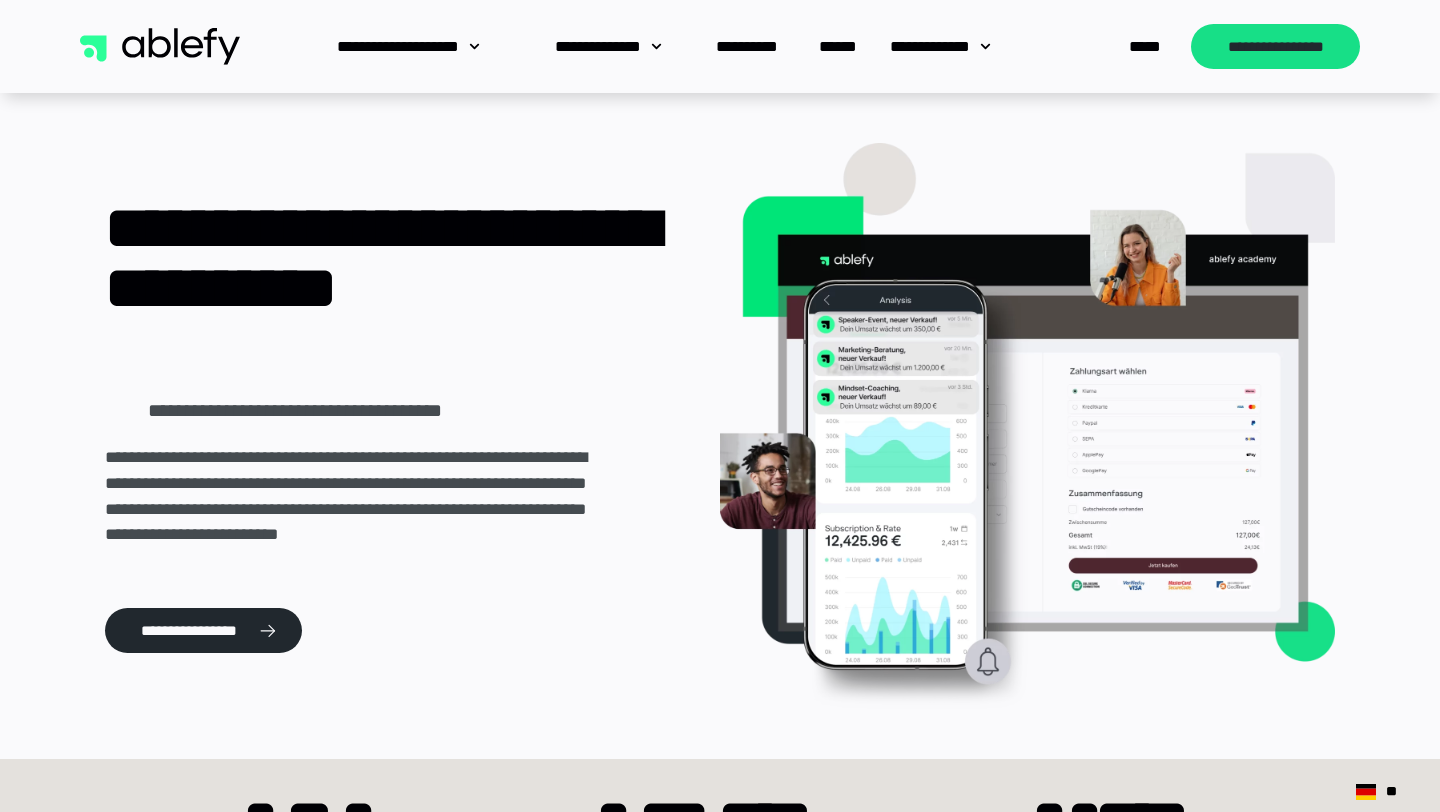 scroll, scrollTop: 0, scrollLeft: 0, axis: both 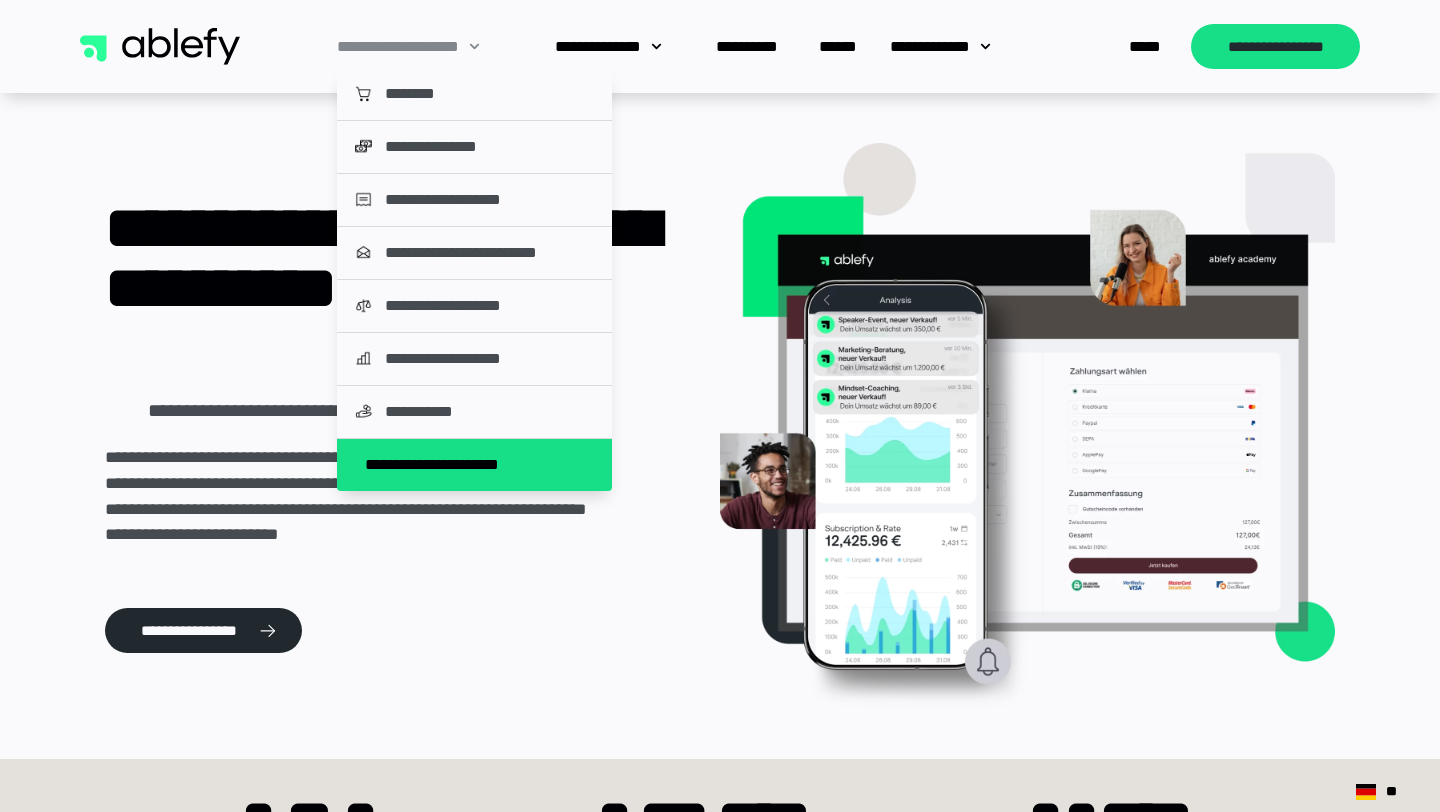 click on "**********" 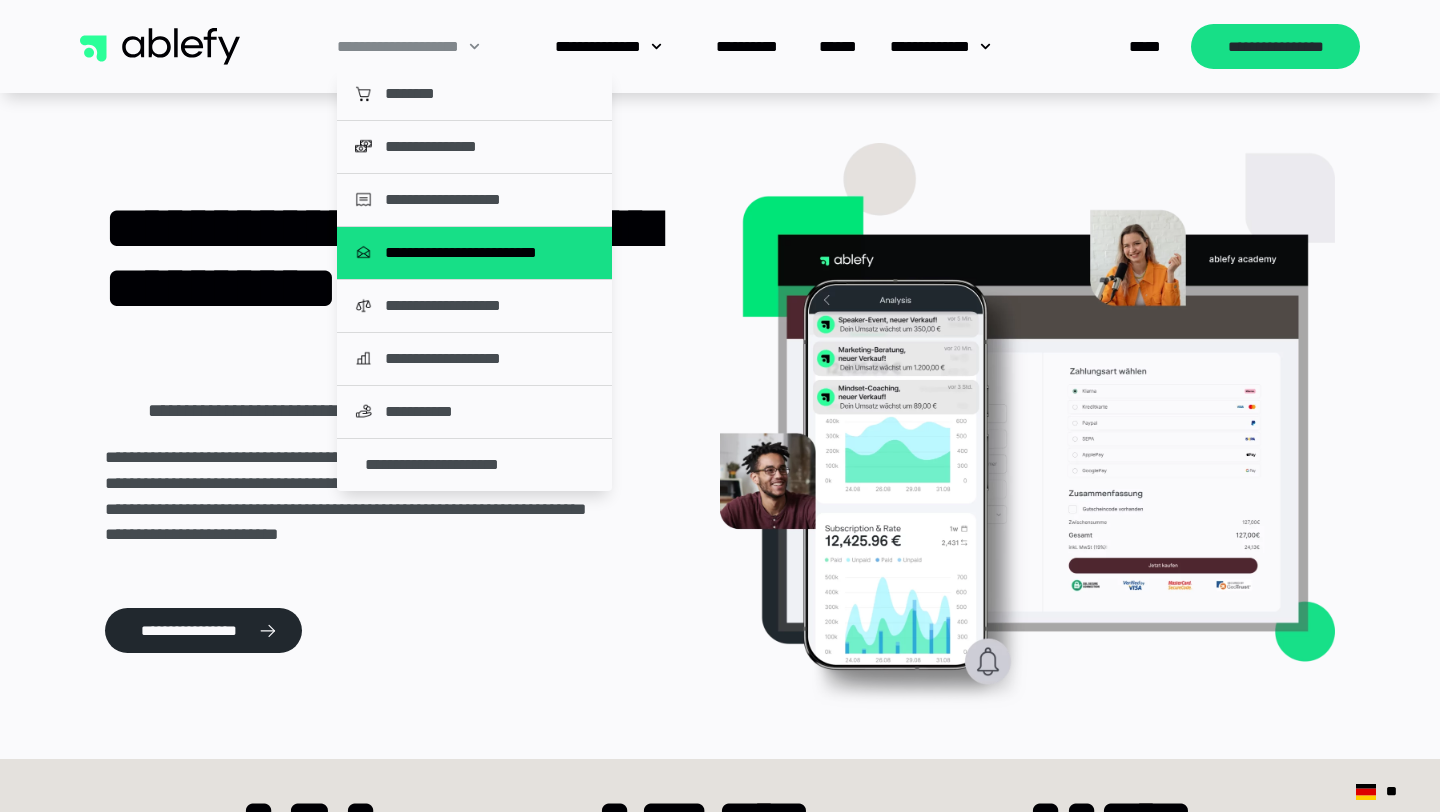 click on "**********" 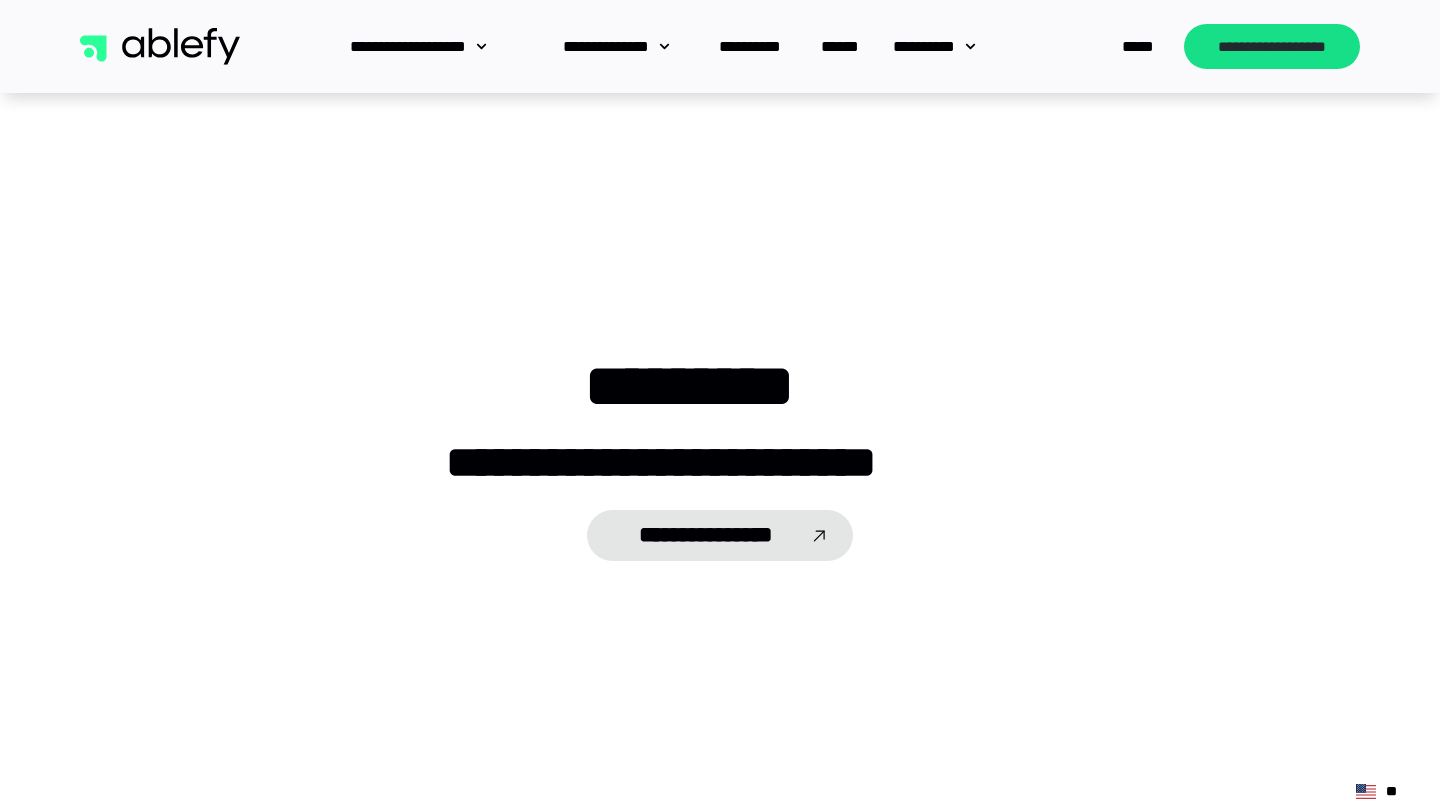 scroll, scrollTop: 0, scrollLeft: 0, axis: both 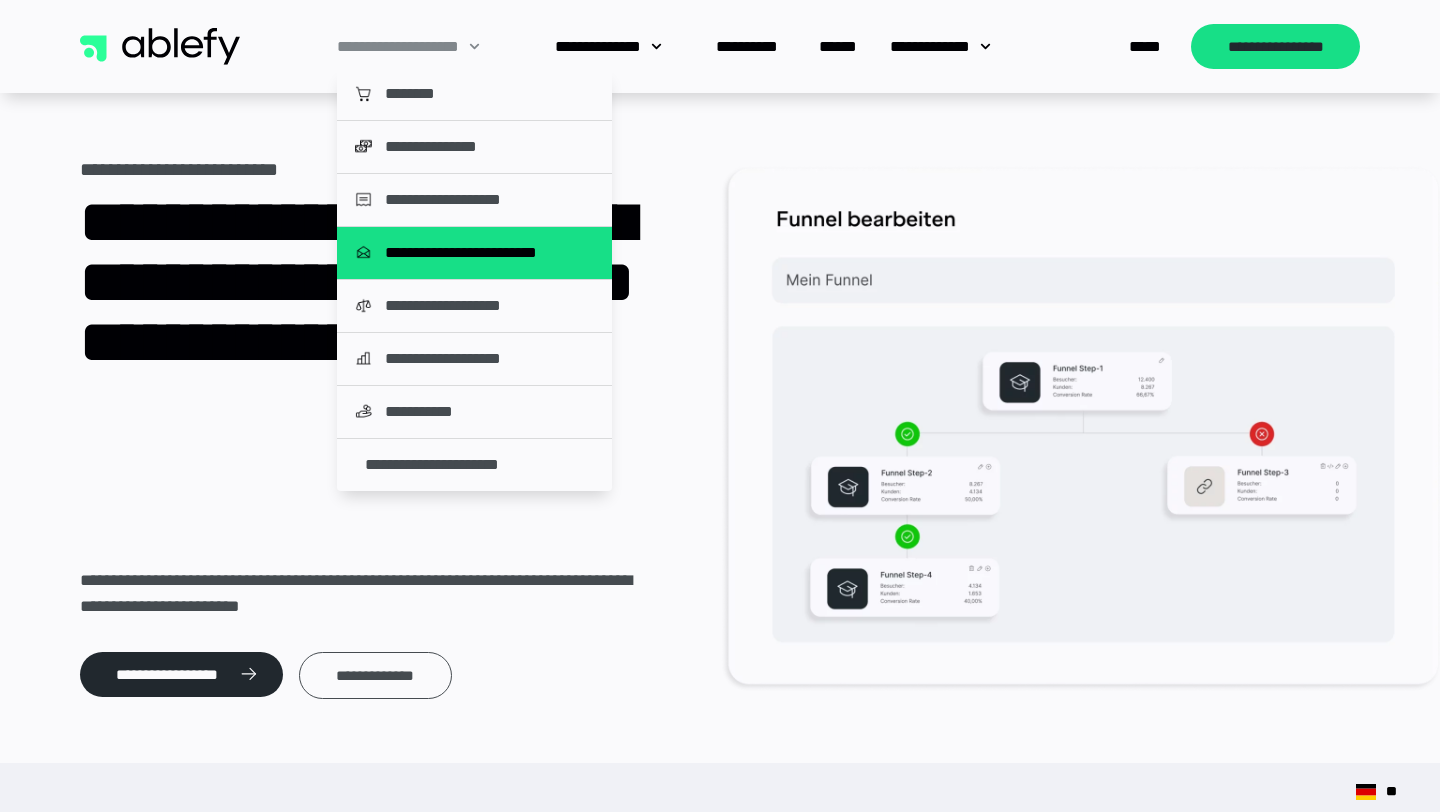 click on "**********" 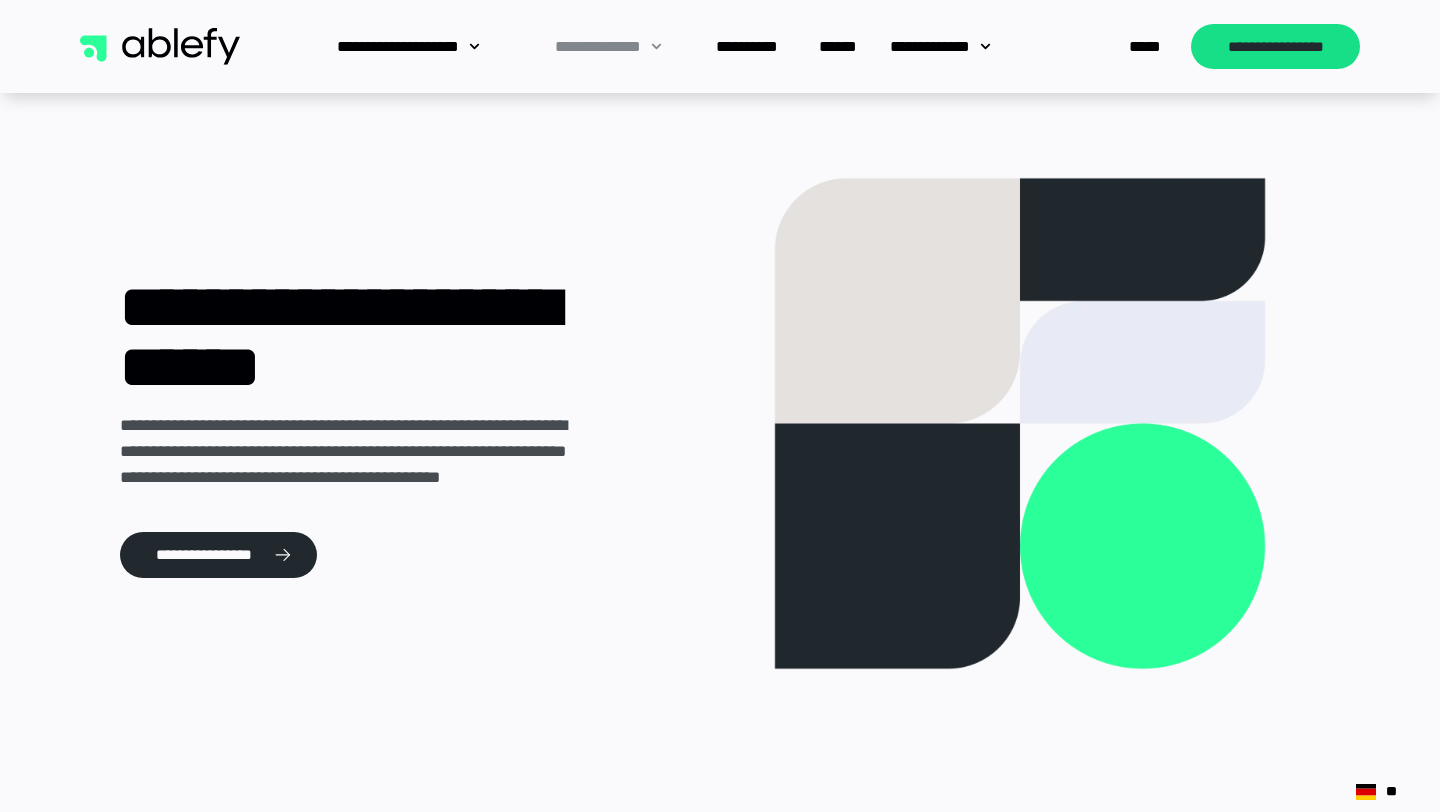 scroll, scrollTop: 2890, scrollLeft: 0, axis: vertical 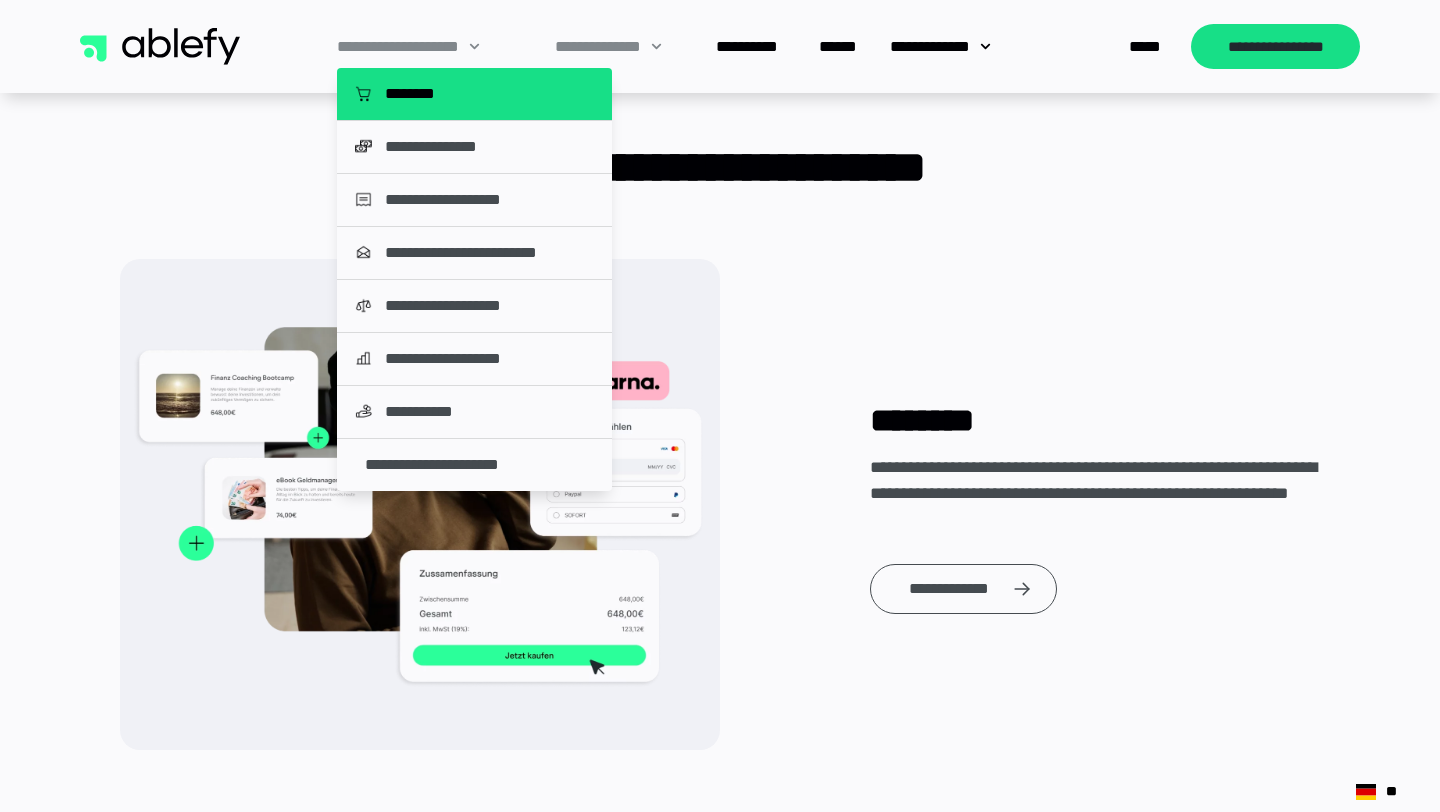 click on "********" 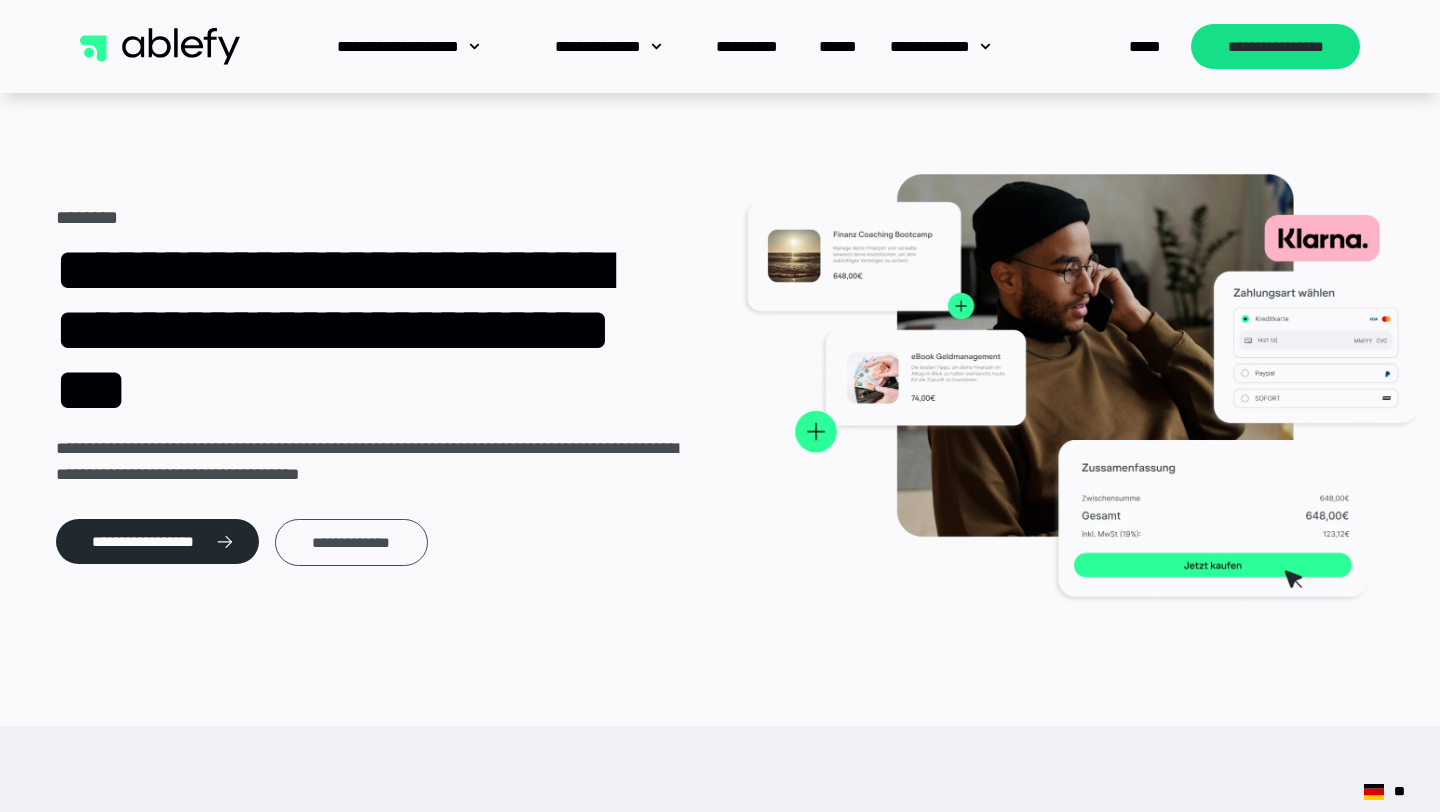 scroll, scrollTop: 0, scrollLeft: 0, axis: both 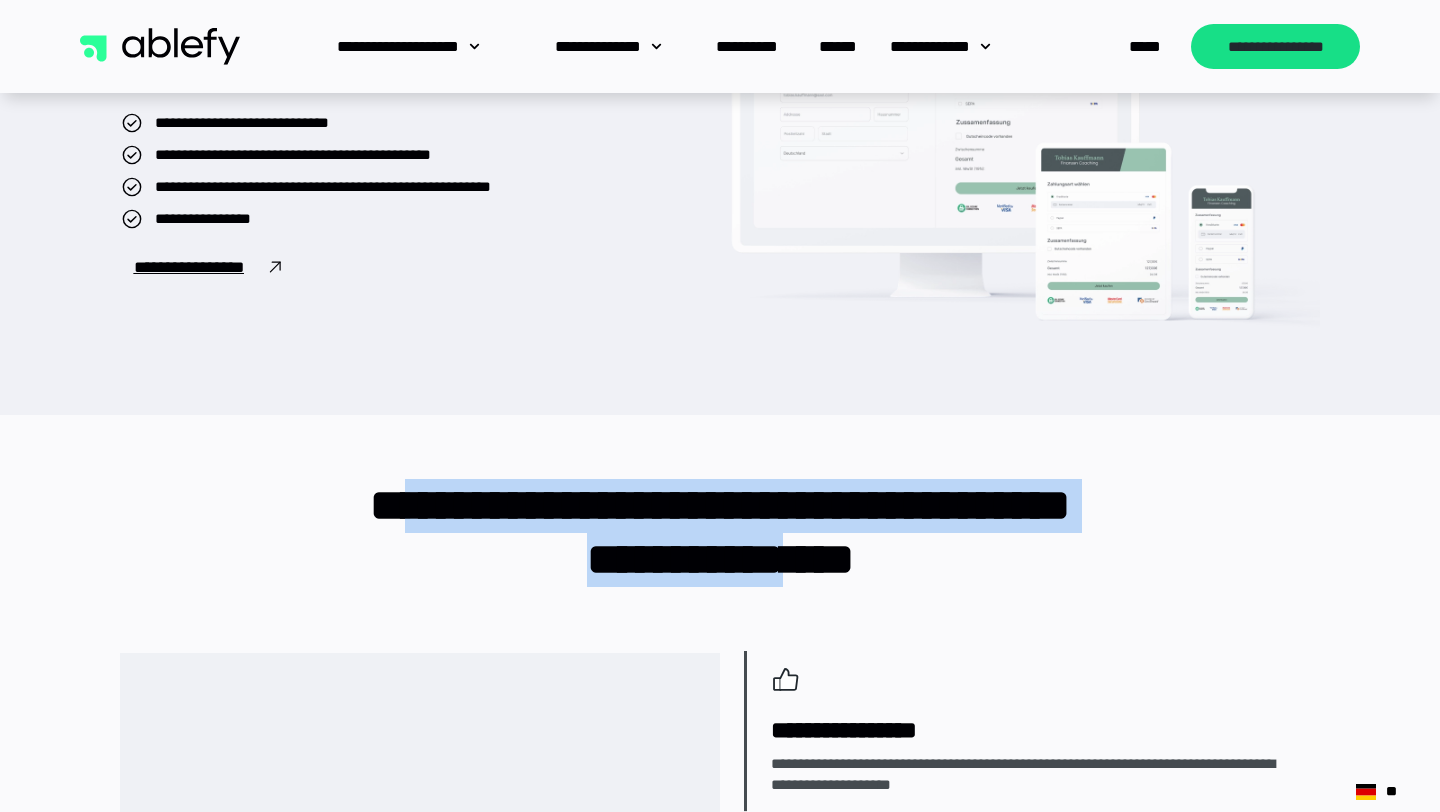 drag, startPoint x: 862, startPoint y: 570, endPoint x: 406, endPoint y: 497, distance: 461.80624 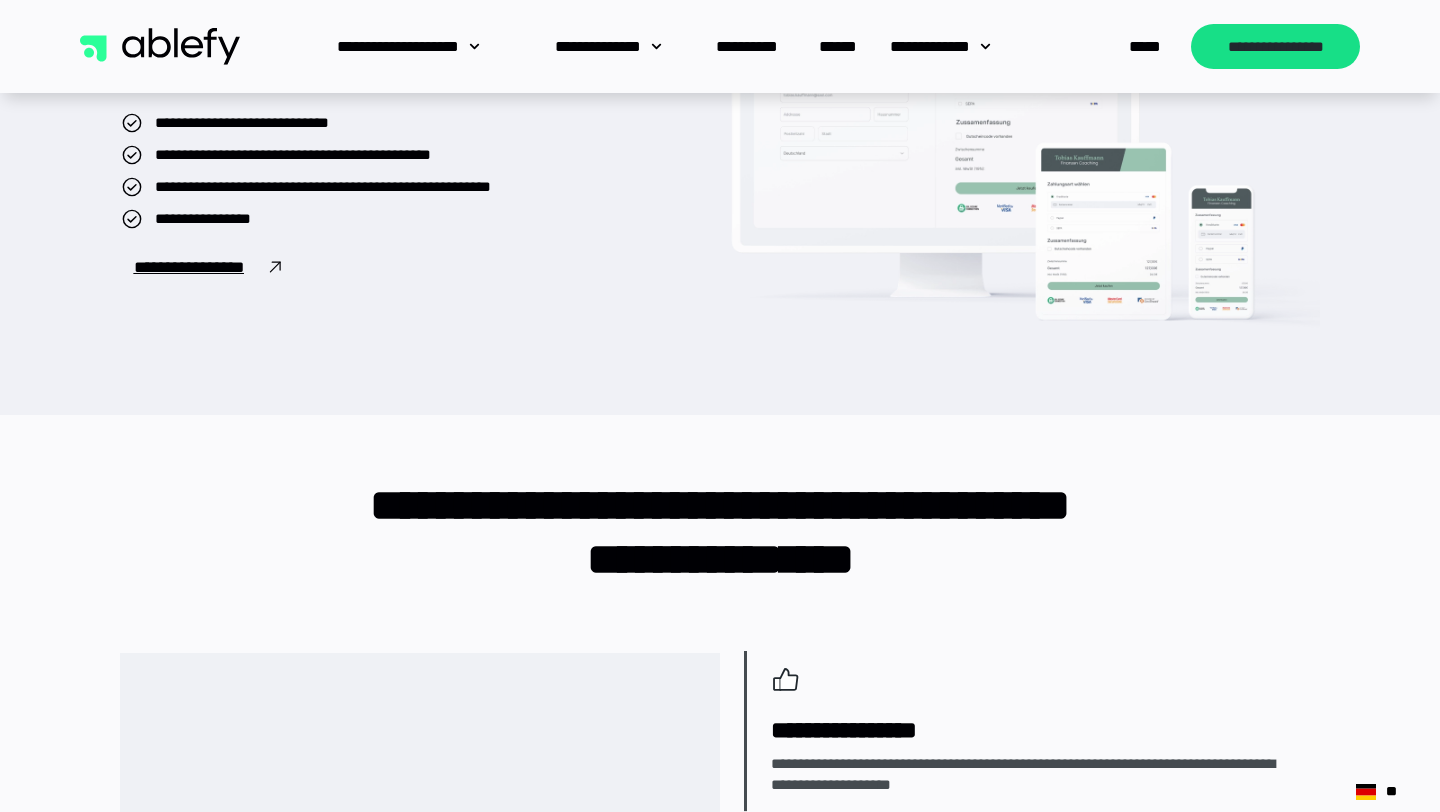 click on "**********" at bounding box center (396, 219) 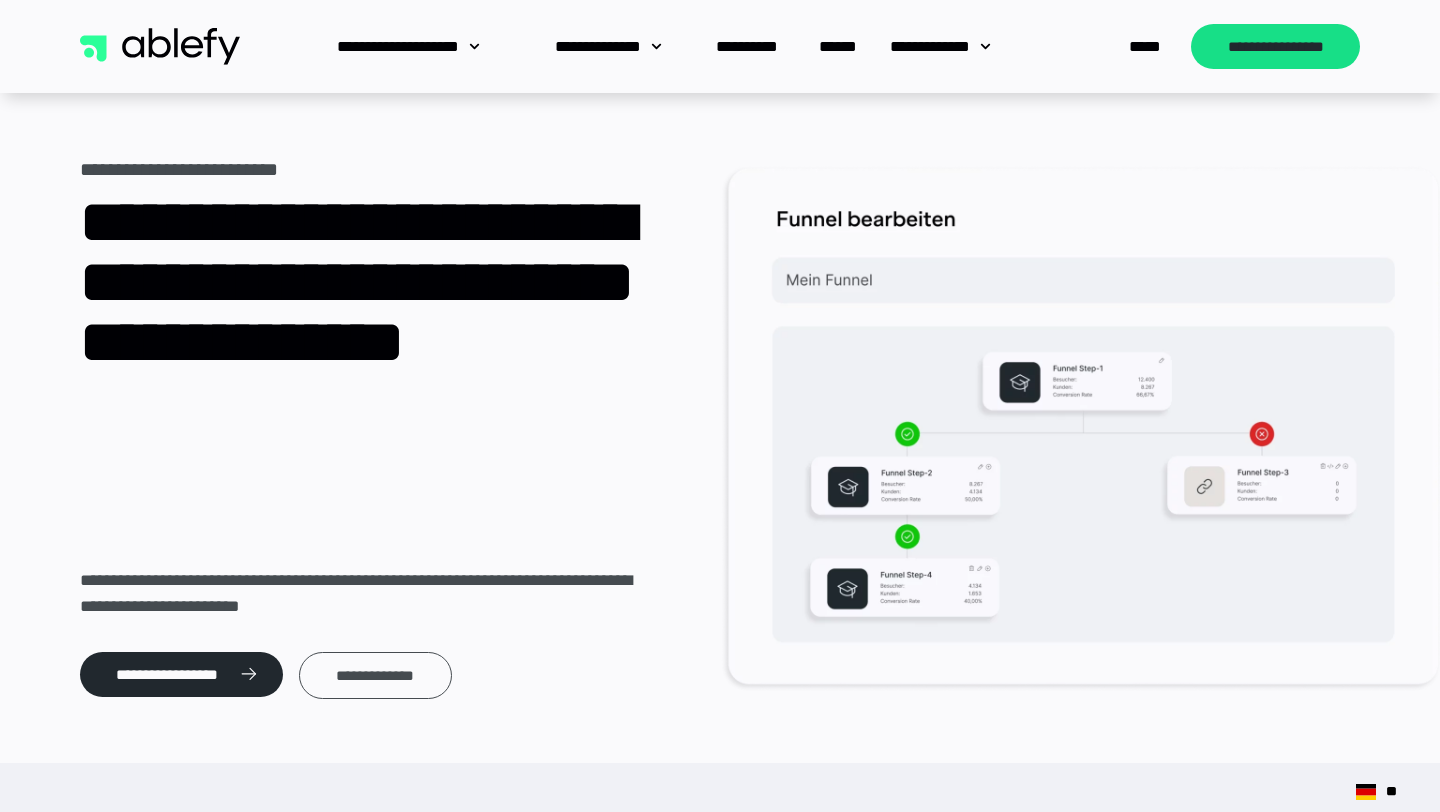scroll, scrollTop: 0, scrollLeft: 0, axis: both 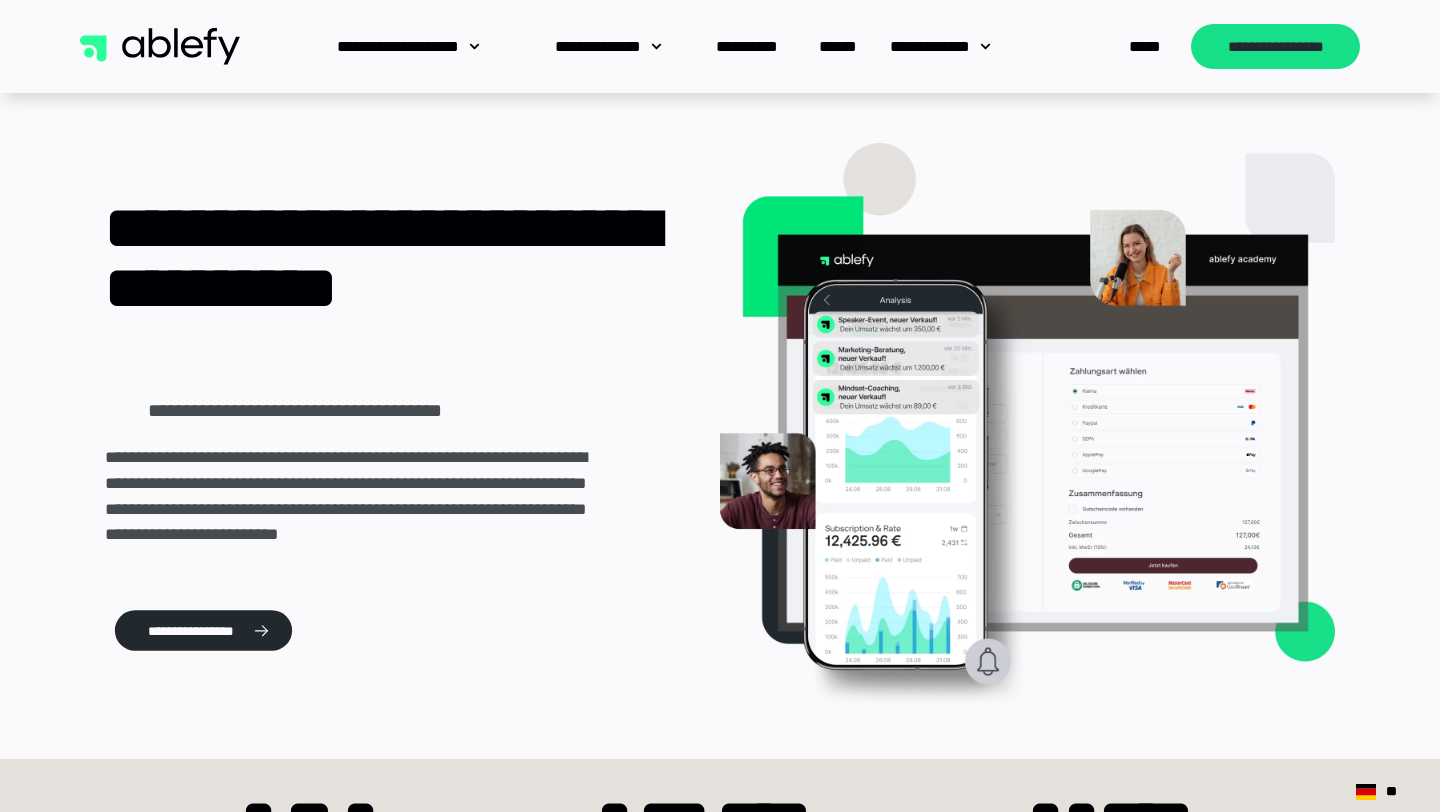 click on "**********" at bounding box center (203, 631) 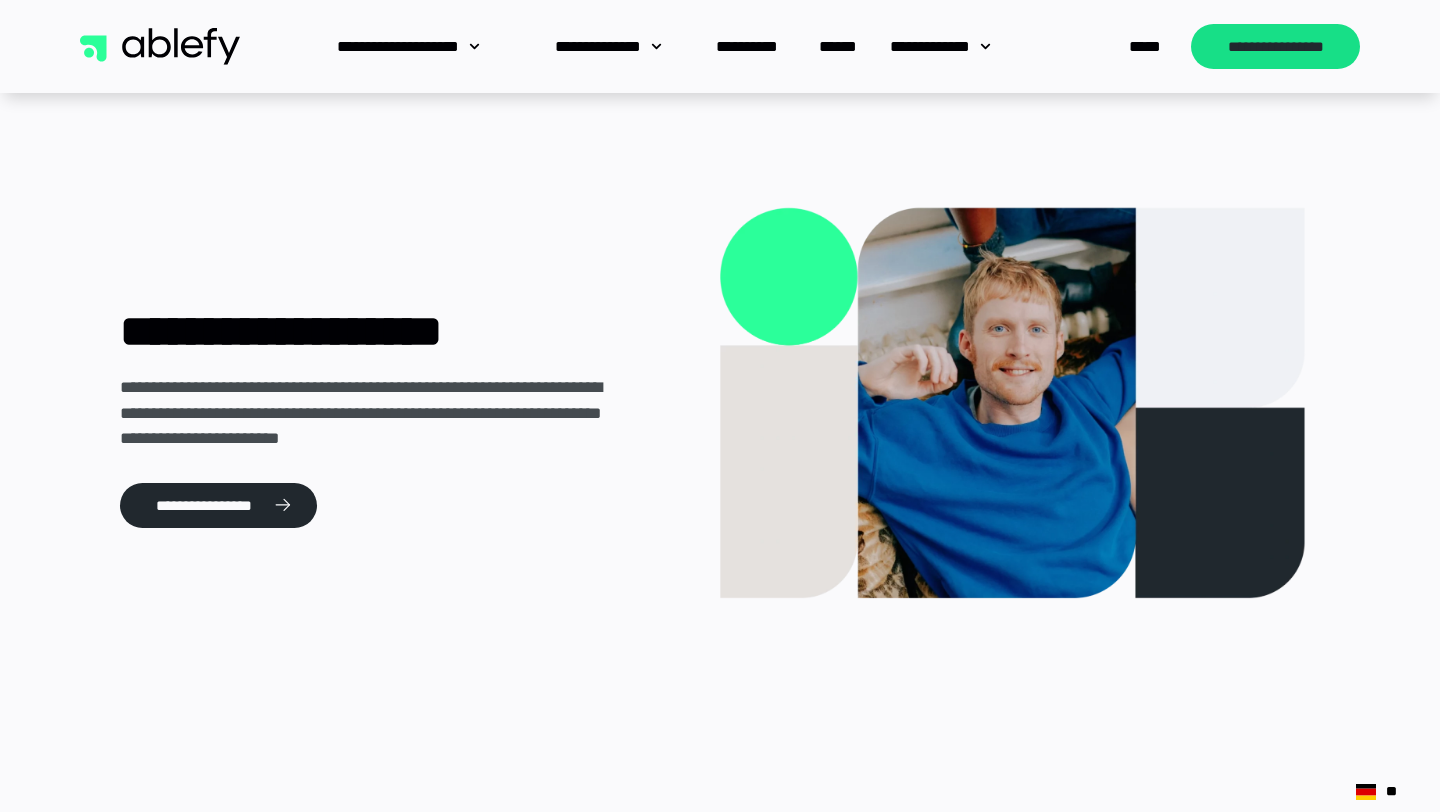 scroll, scrollTop: 0, scrollLeft: 0, axis: both 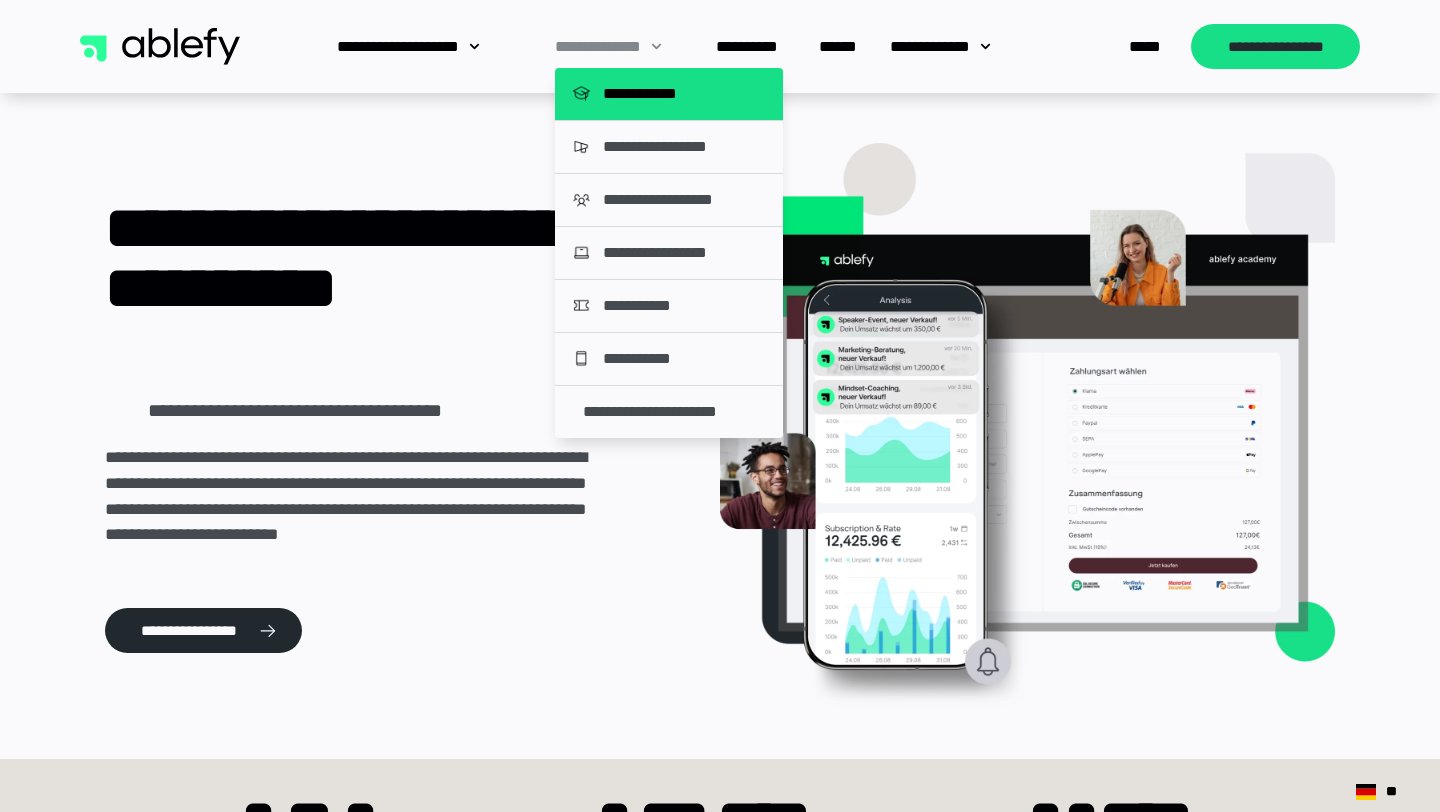 click on "**********" 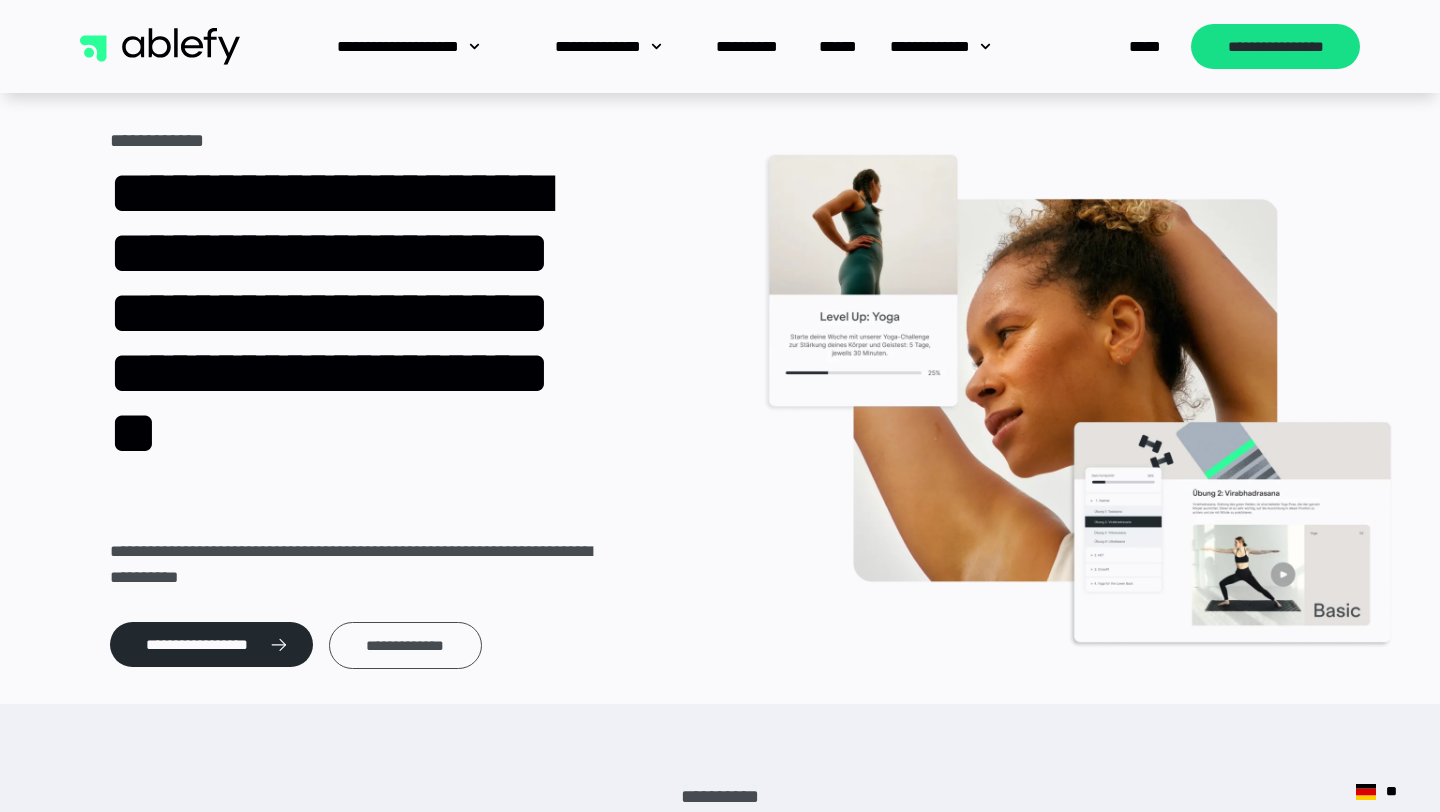 scroll, scrollTop: 0, scrollLeft: 0, axis: both 